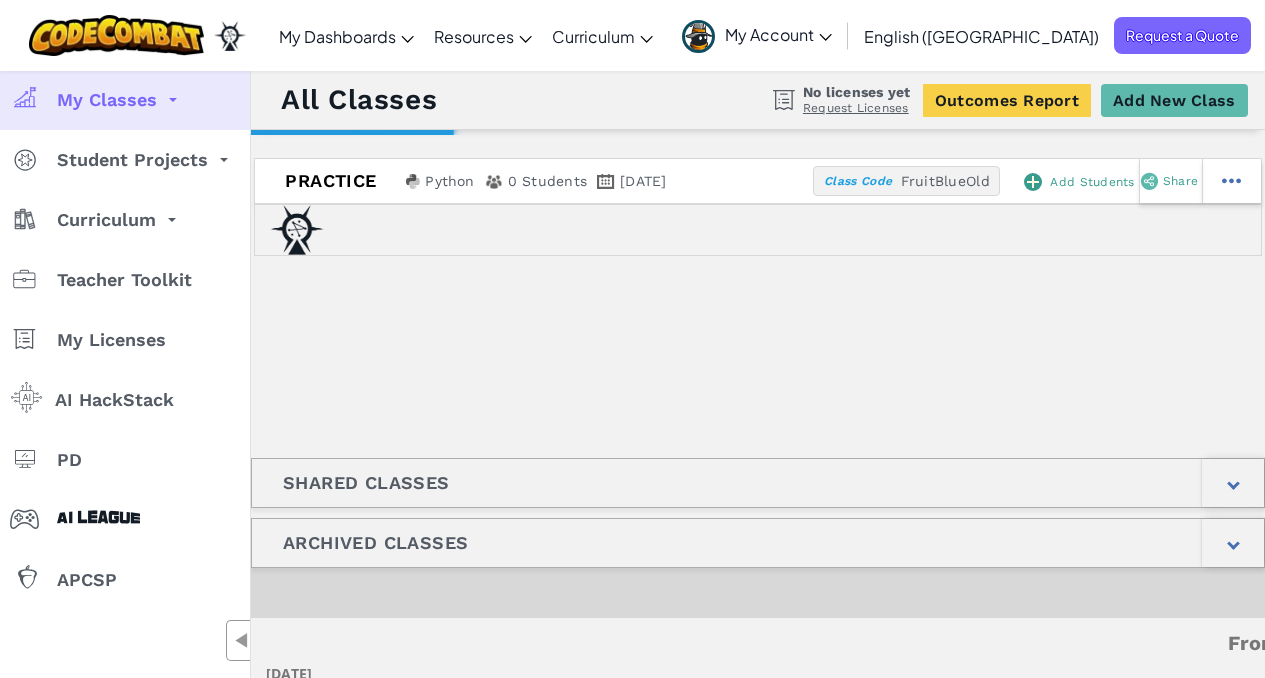 scroll, scrollTop: 0, scrollLeft: 0, axis: both 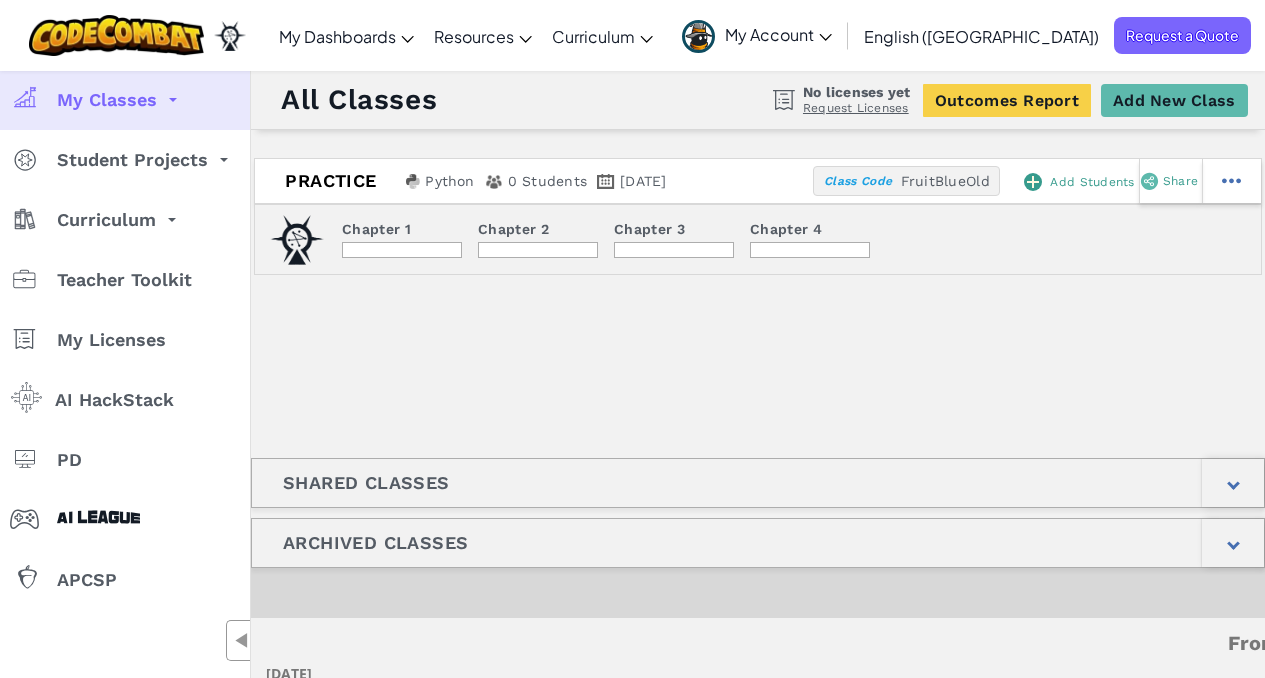 click at bounding box center (402, 250) 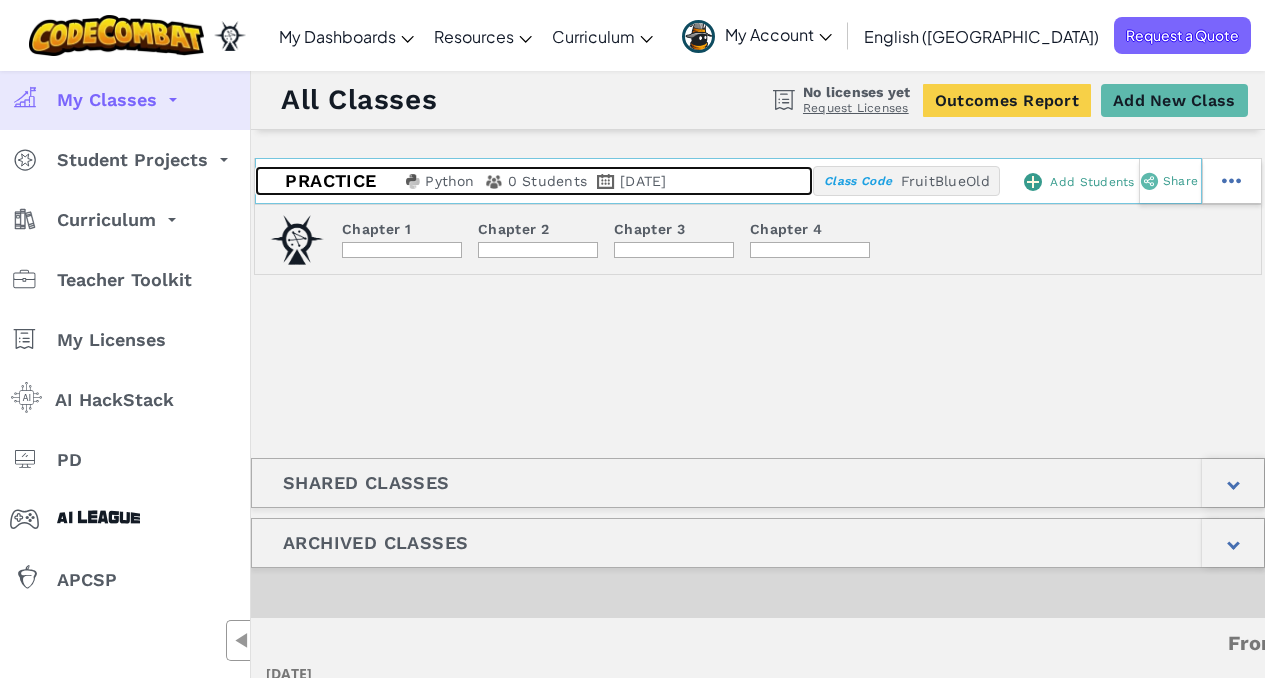 click on "Python" at bounding box center [449, 181] 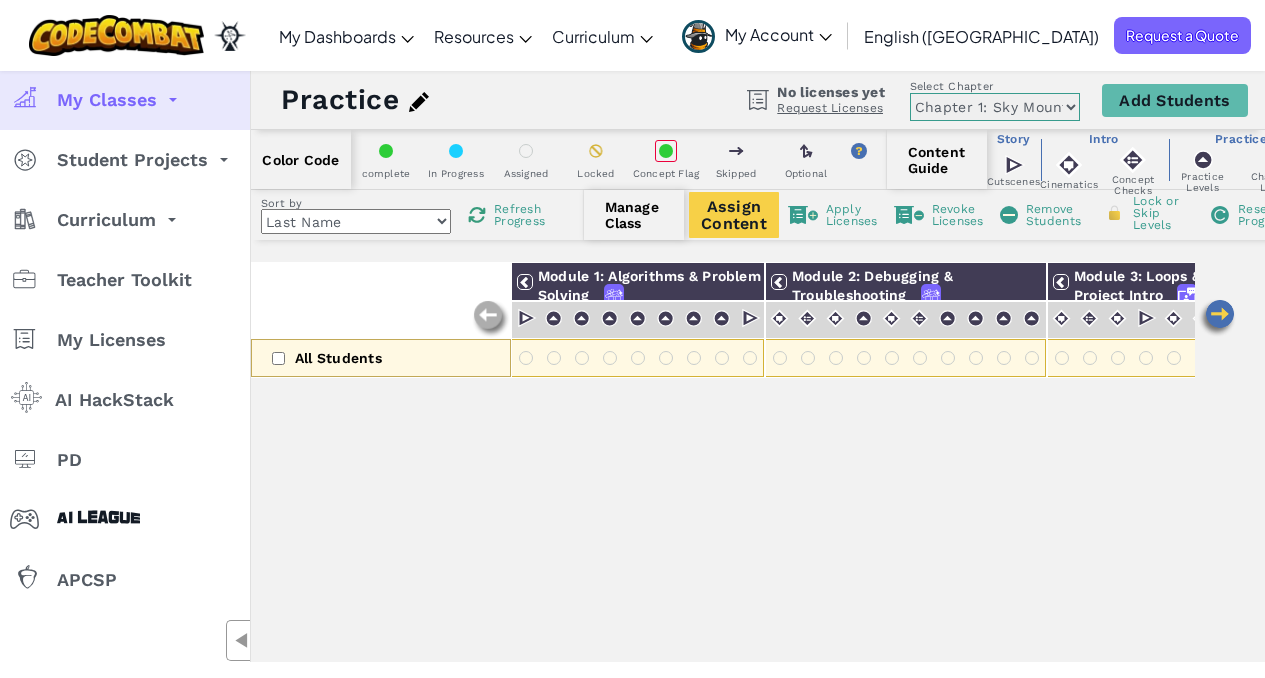 click on "Chapter 1: Sky Mountain
Chapter 2: The Moon Dancers
Chapter 3: The Phoenix Lands
Chapter 4: The Final Code" at bounding box center (995, 107) 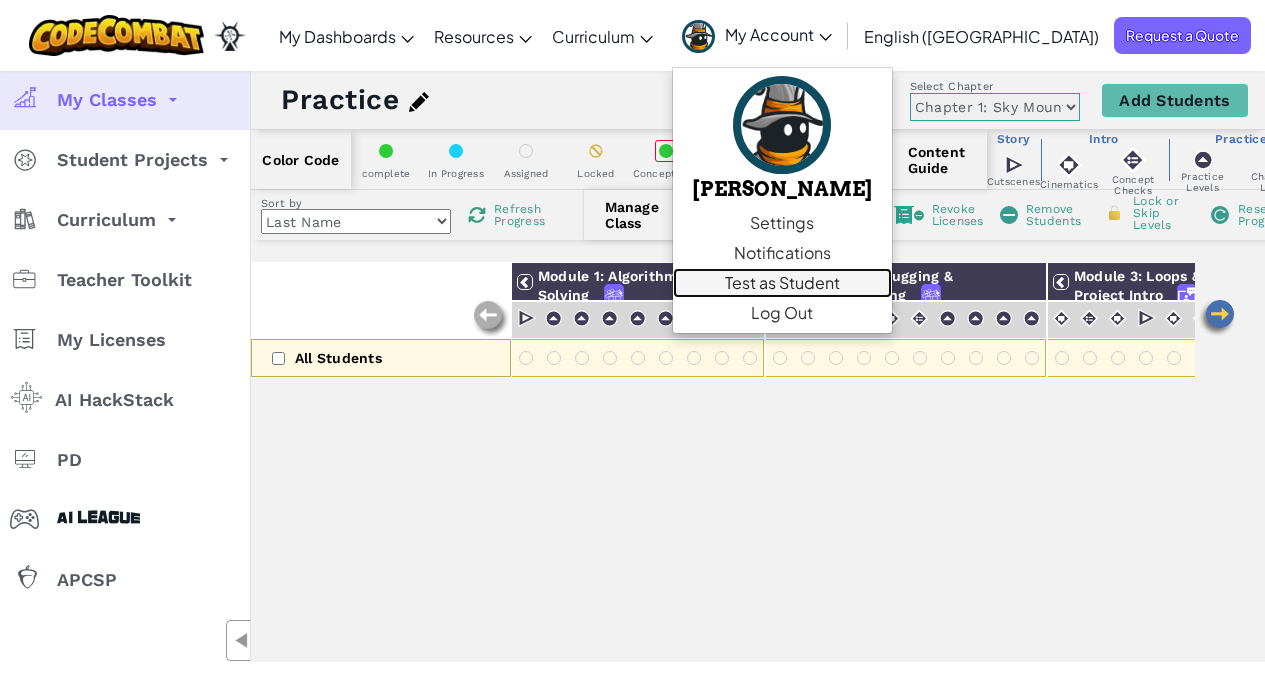 click on "Test as Student" at bounding box center [782, 283] 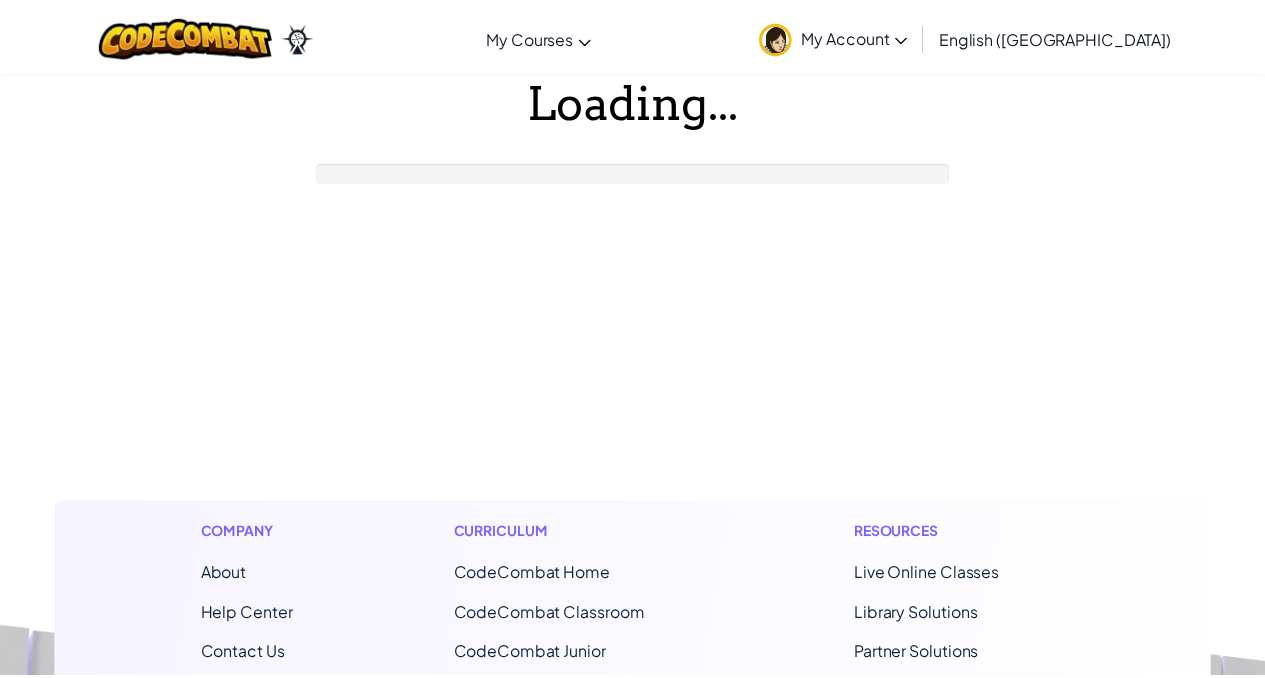scroll, scrollTop: 0, scrollLeft: 0, axis: both 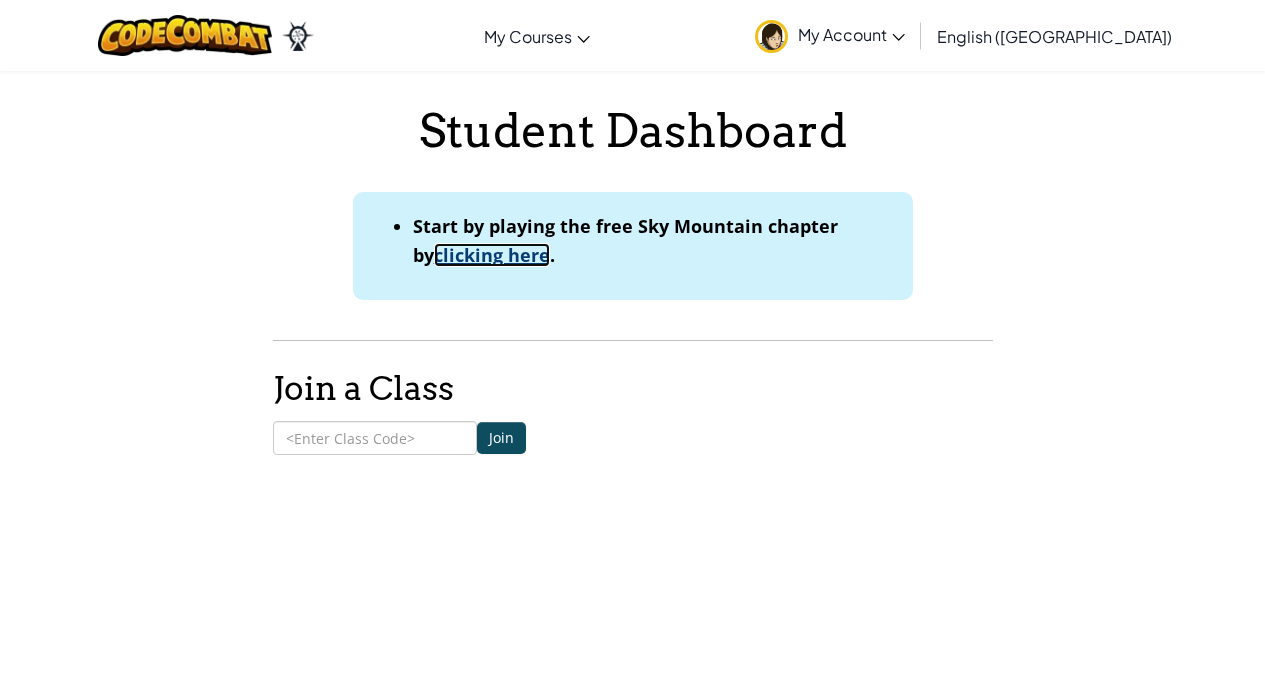 click on "clicking here" at bounding box center [492, 255] 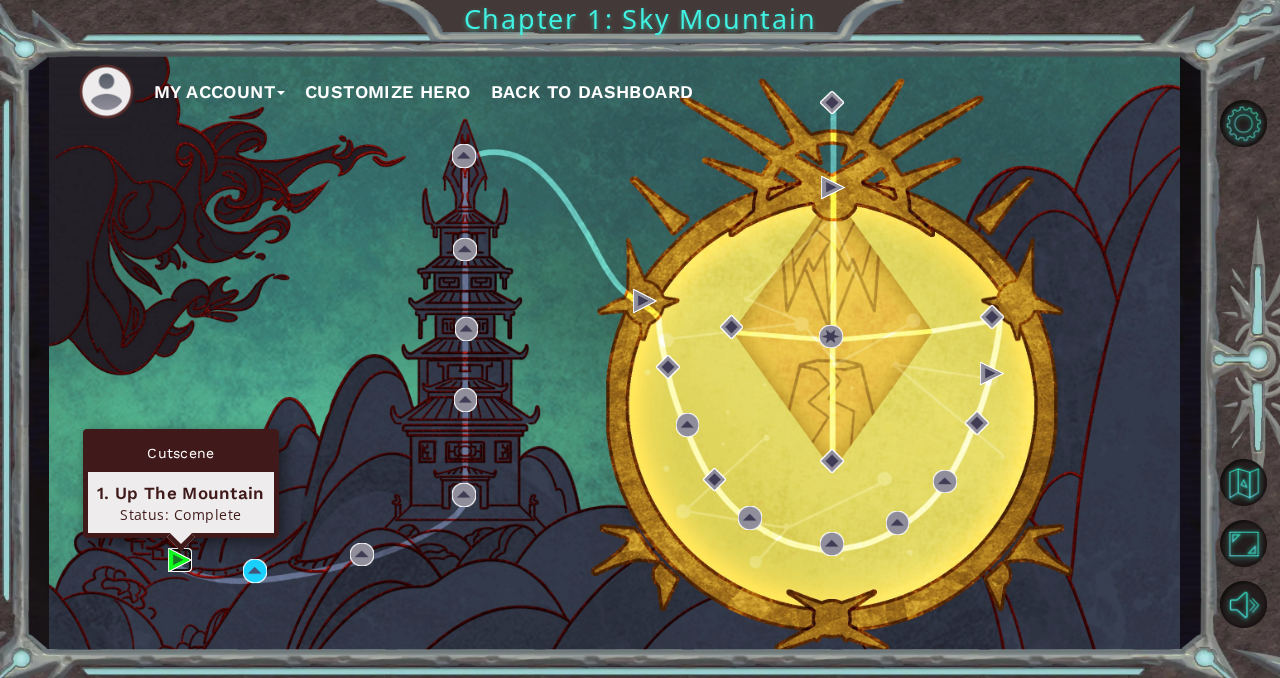 click at bounding box center [180, 560] 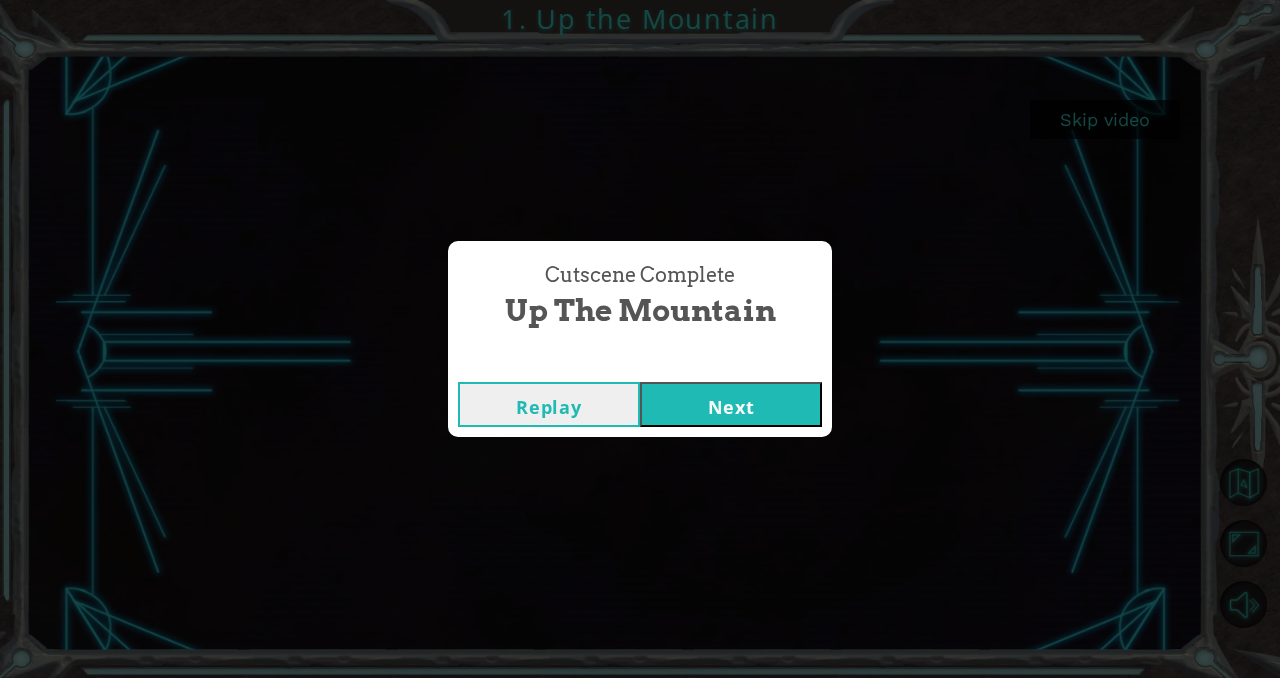 click on "Next" at bounding box center (731, 404) 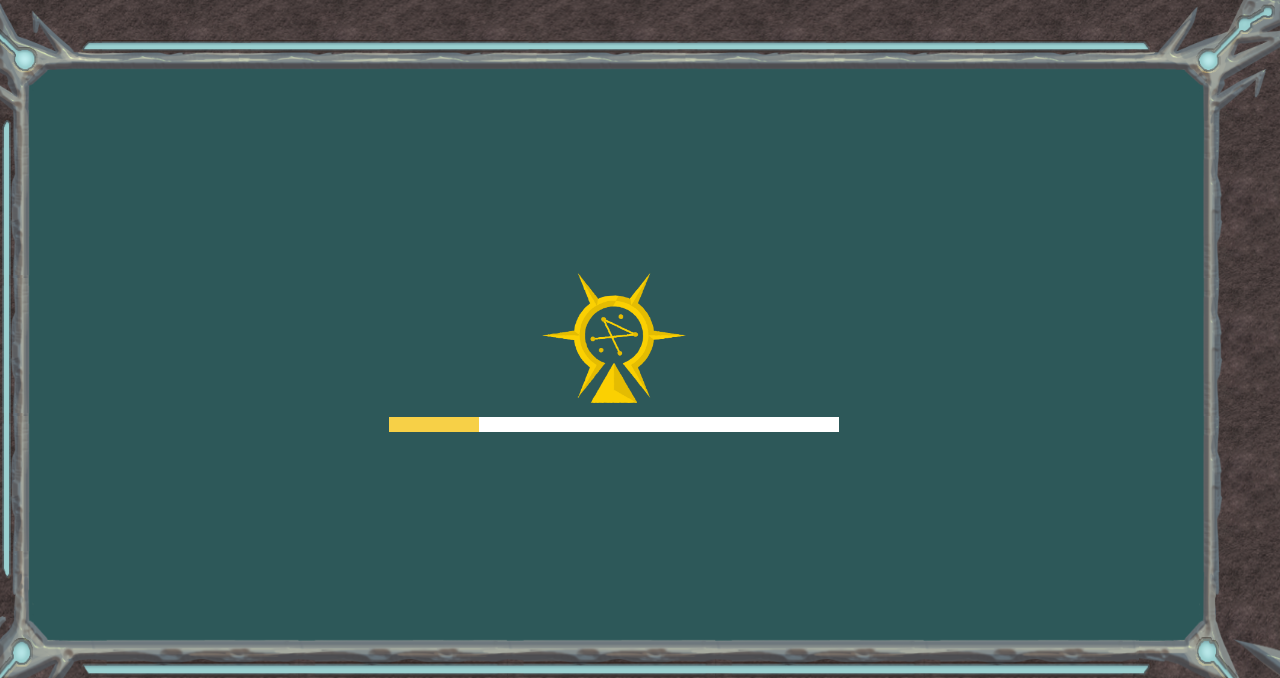click at bounding box center [614, 424] 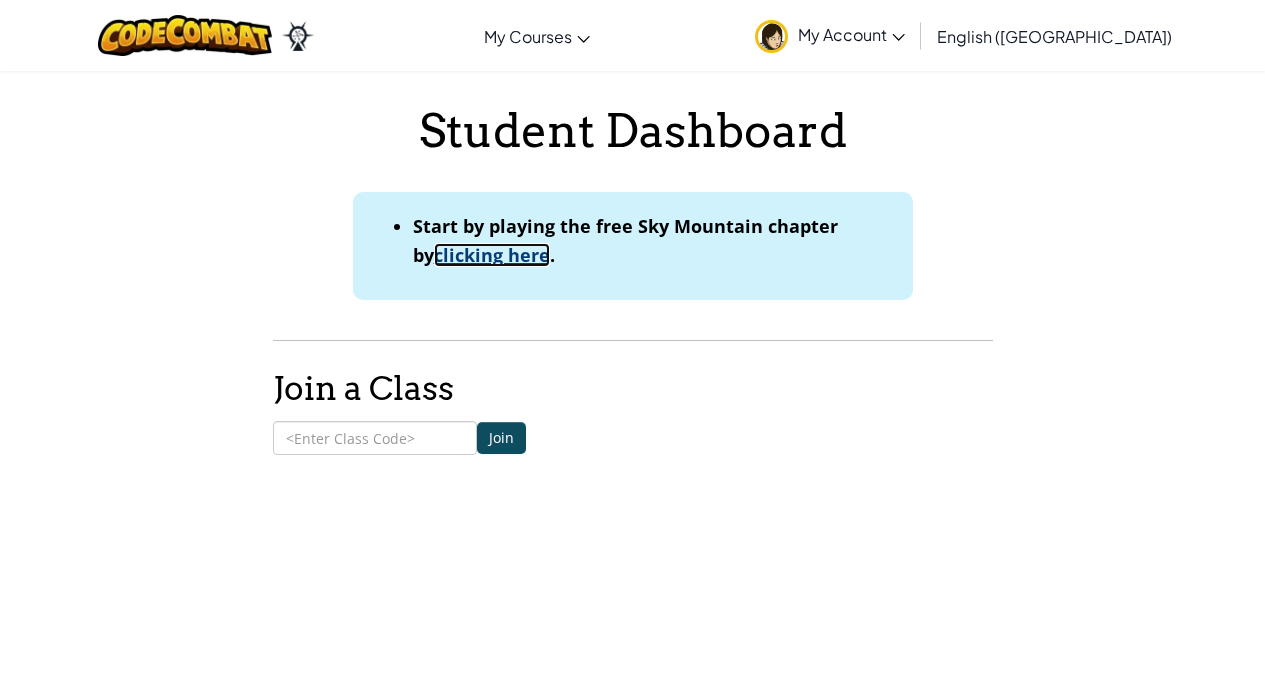 click on "clicking here" at bounding box center [492, 255] 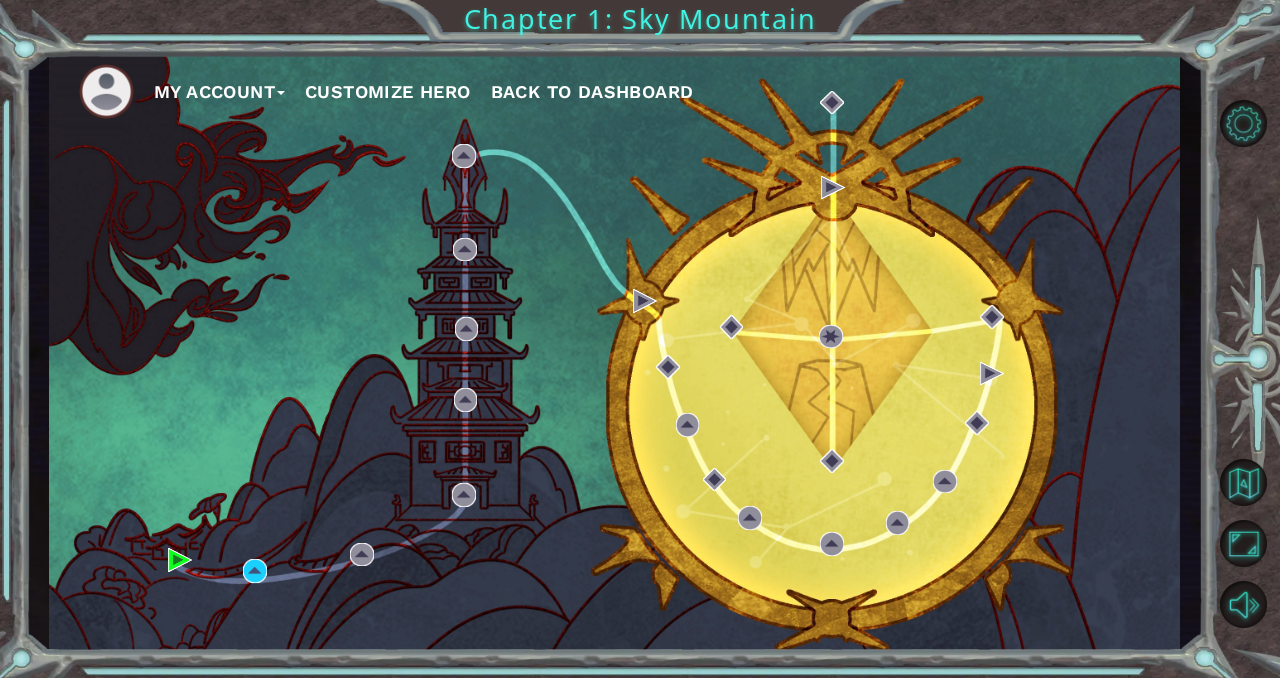 click on "My Account" at bounding box center (219, 92) 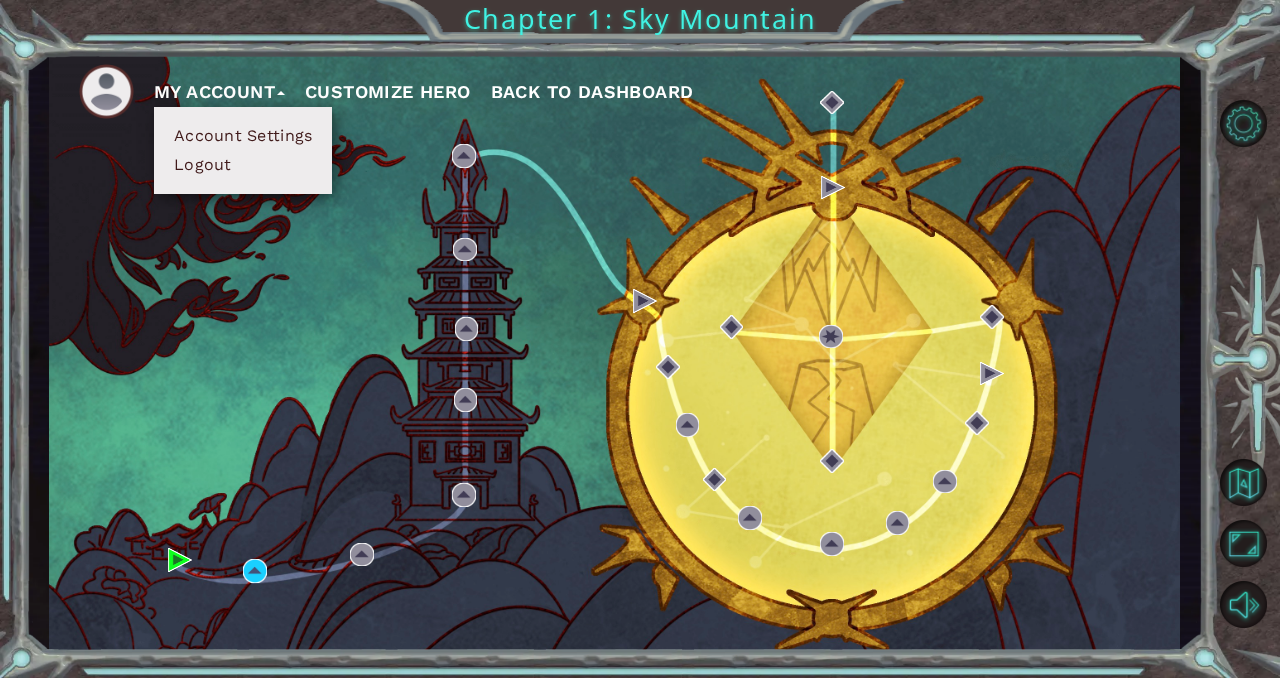 click on "Account Settings" at bounding box center [243, 136] 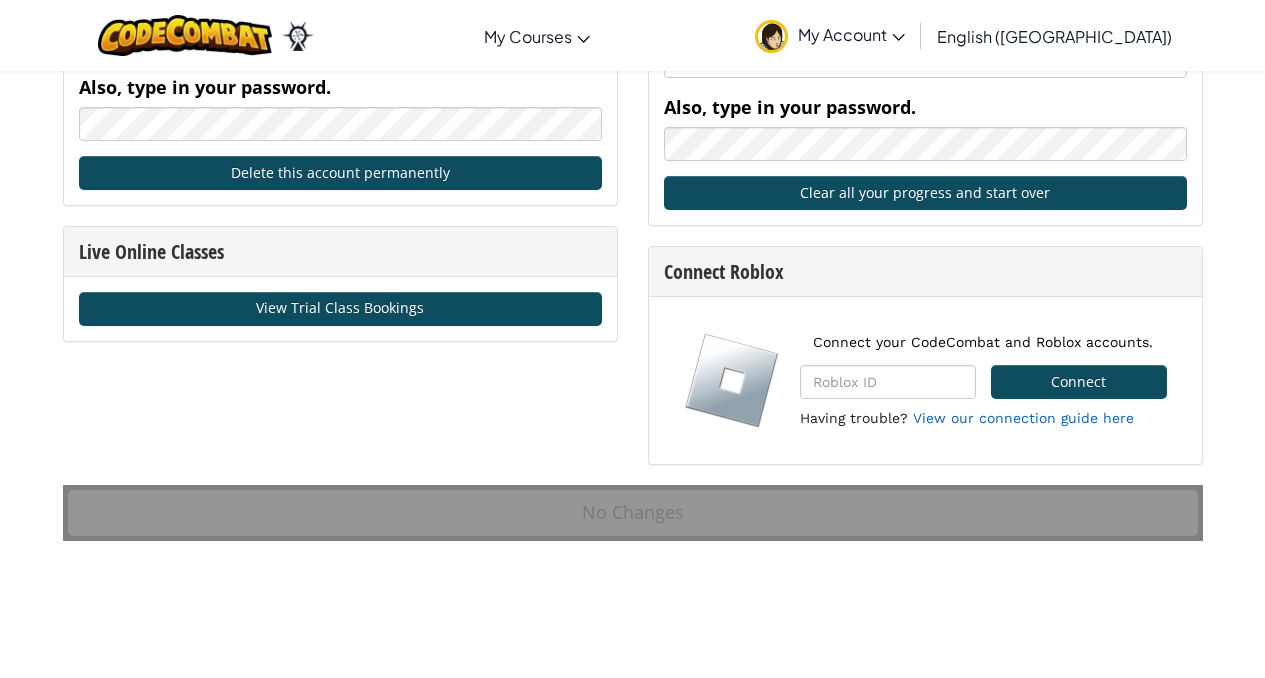 scroll, scrollTop: 1420, scrollLeft: 0, axis: vertical 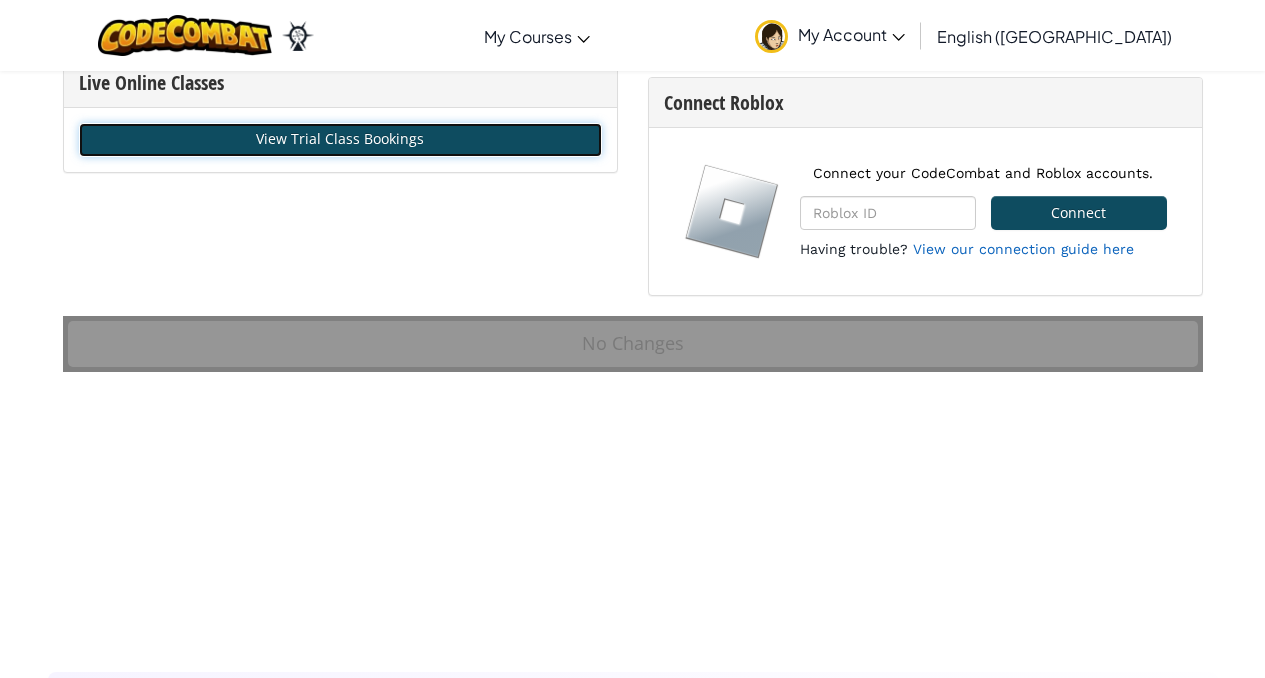 click on "View Trial Class Bookings" at bounding box center (340, 140) 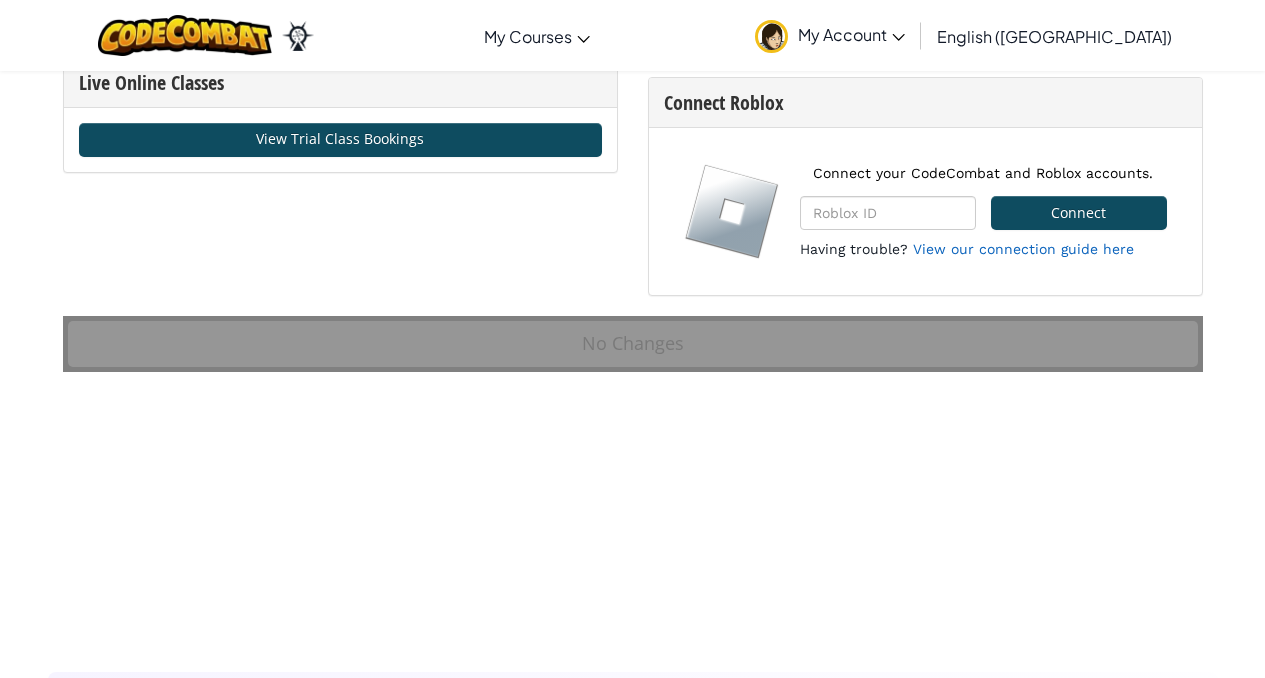 click 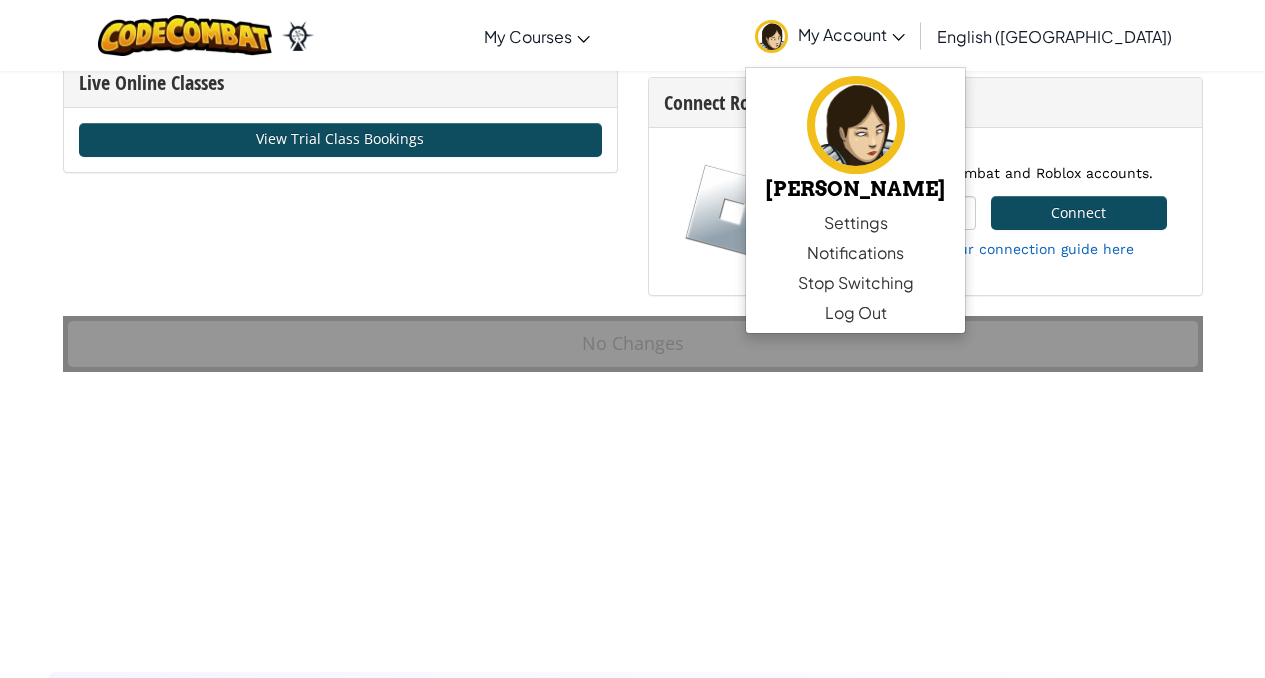 click on "Company About Help Center Contact Us Careers Blog Podcast Curriculum CodeCombat Home CodeCombat Classroom CodeCombat Junior Ozaria Classroom AP CSP AI League Esports CodeCombat Worlds on Roblox AI HackStack AI Junior (Beta) Resources Live Online Classes Library Solutions Partner Solutions Teaching Solutions Standards Alignment Efficacy Studies Success Stories Professional Development Hour of Code Grants & Funding Resources Accessibility (ACR/VPAT) Privacy Notice Copyright  ©2024 CodeCombat Inc.  All Rights Reserved." at bounding box center [632, 914] 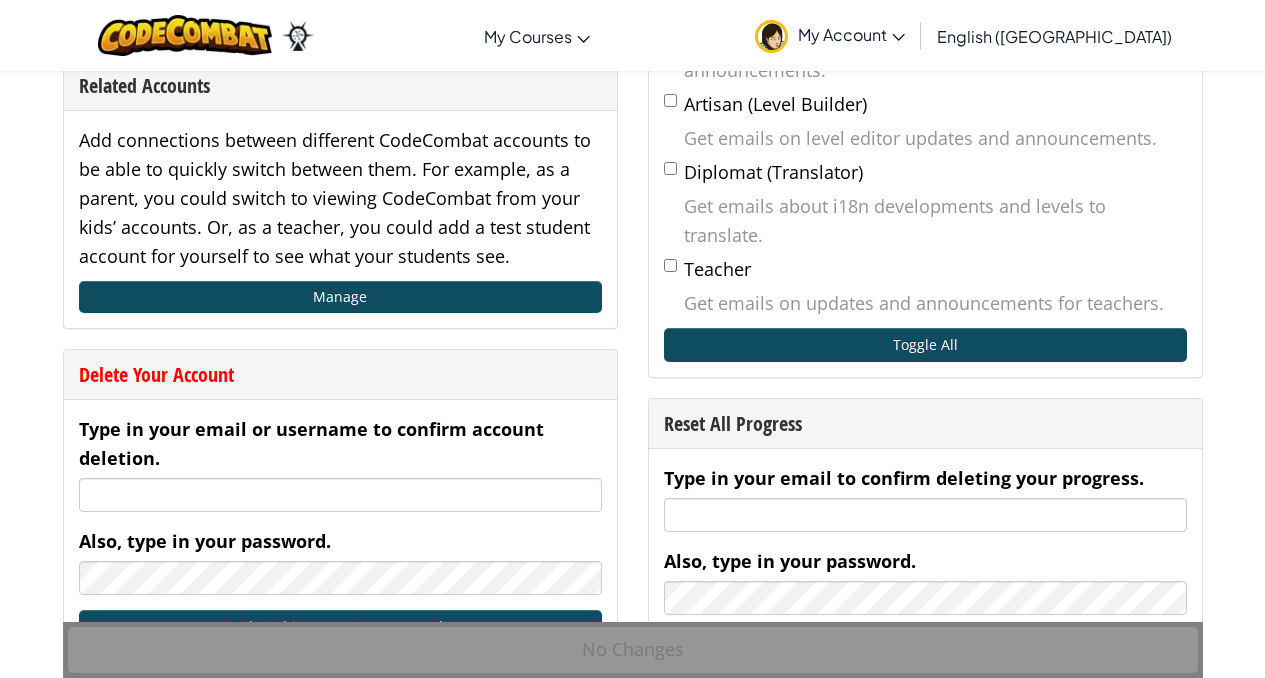 scroll, scrollTop: 0, scrollLeft: 0, axis: both 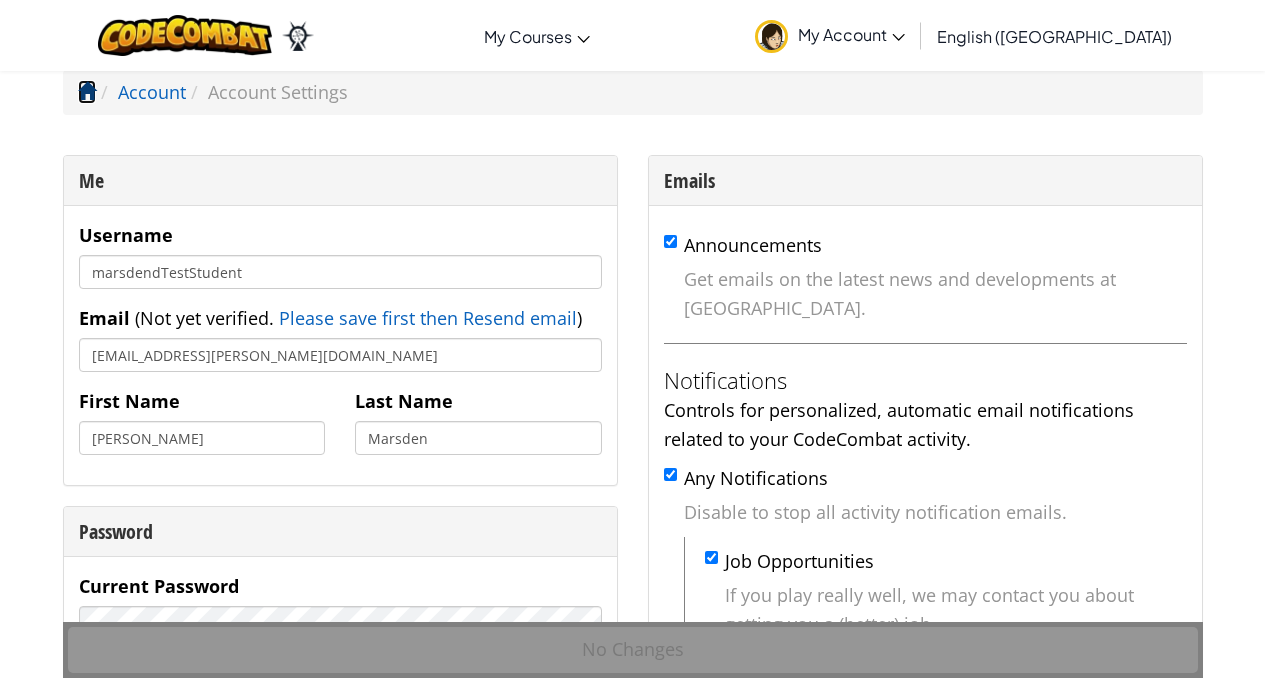 click at bounding box center [87, 91] 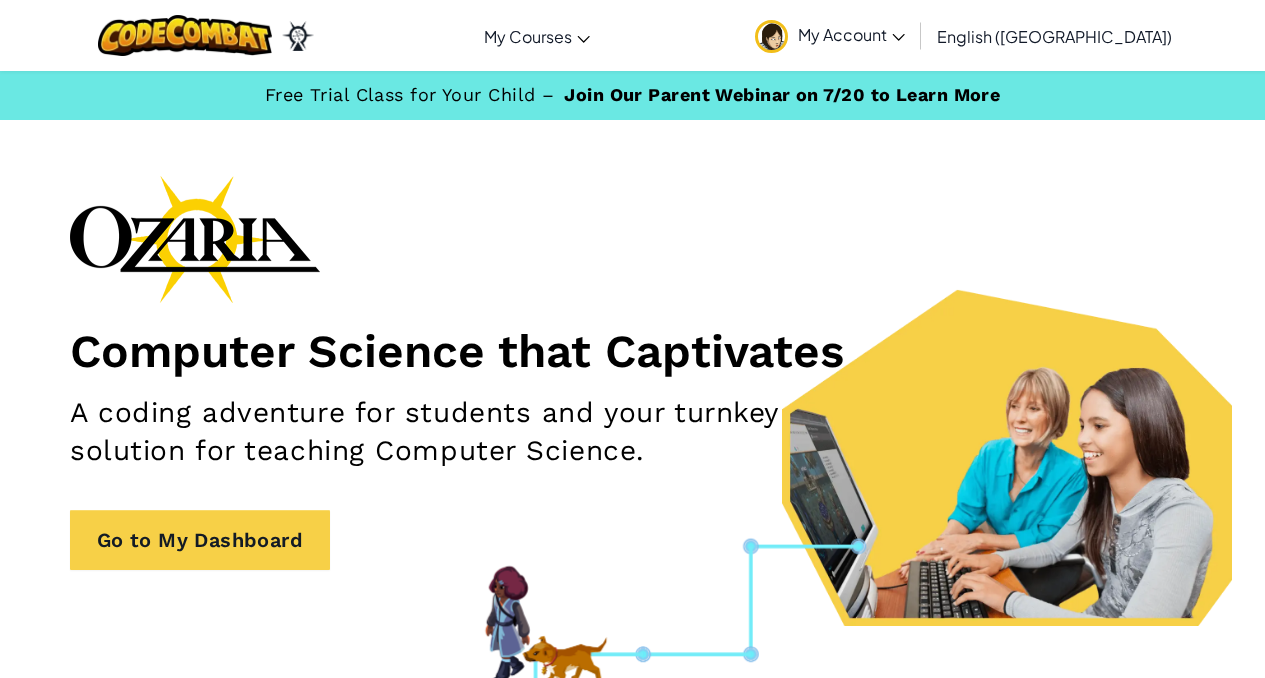 click on "My Account" at bounding box center (851, 34) 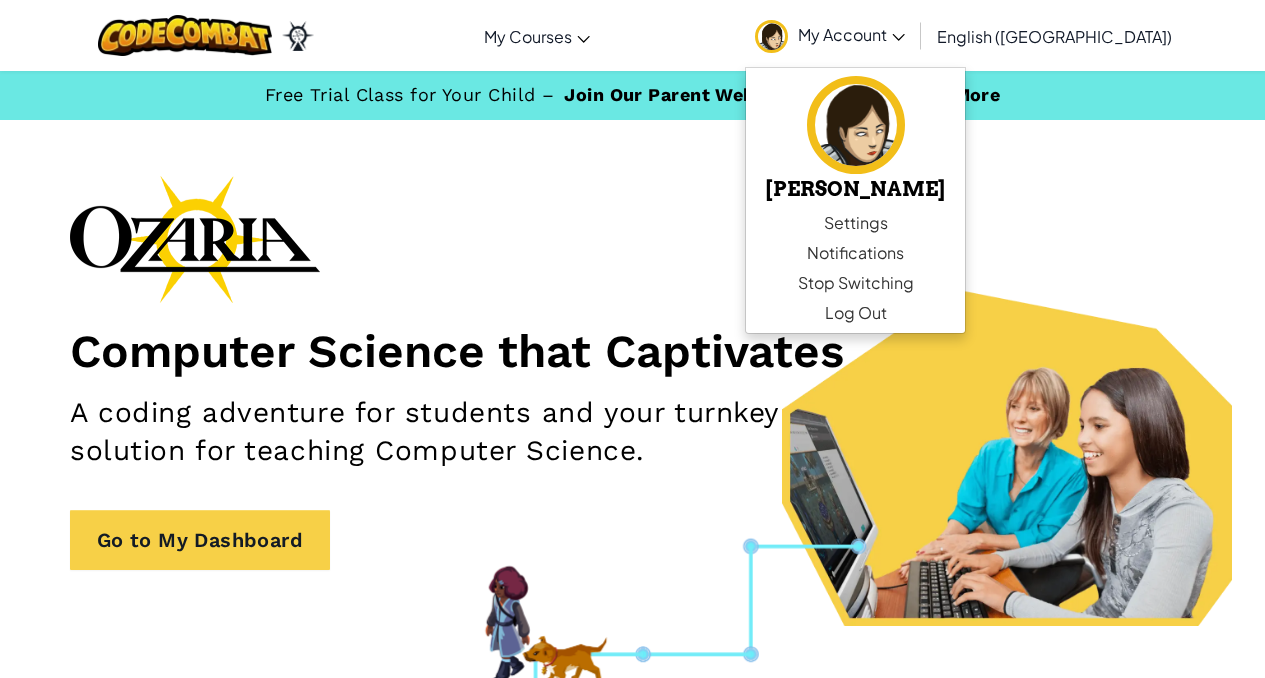 click on "Computer Science that Captivates A coding adventure for students and your turnkey solution for teaching Computer Science. Go to My Dashboard" at bounding box center (632, 382) 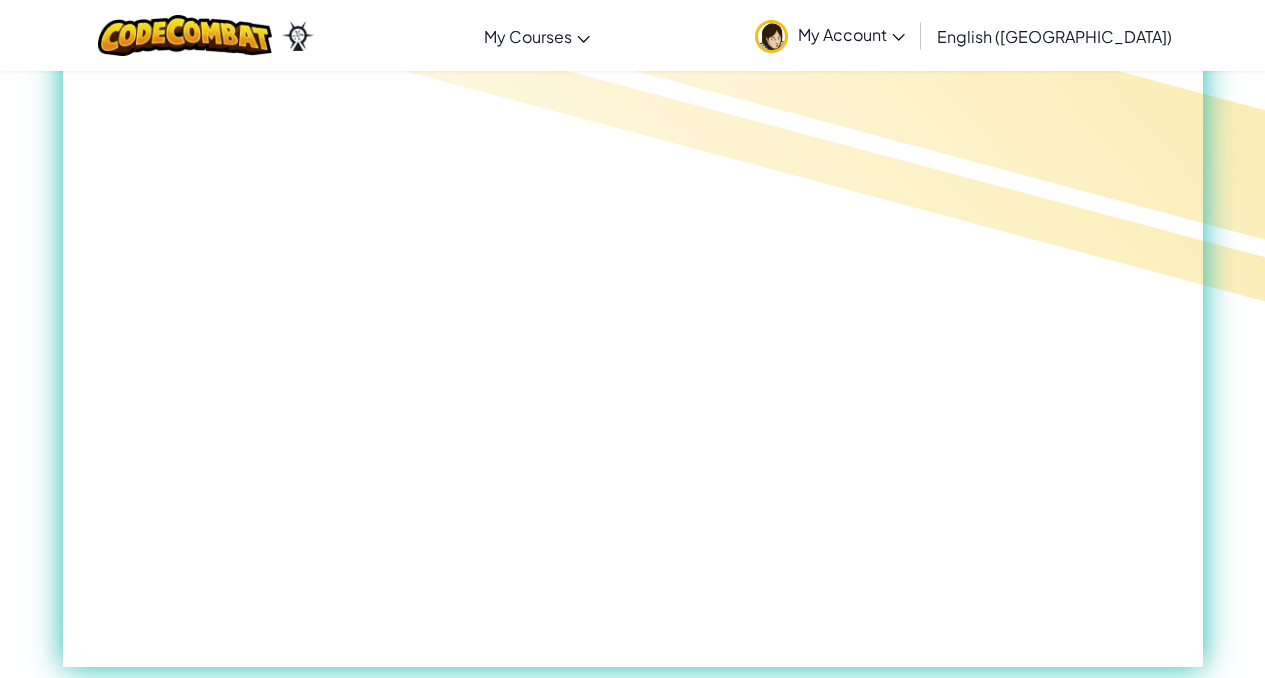 scroll, scrollTop: 823, scrollLeft: 0, axis: vertical 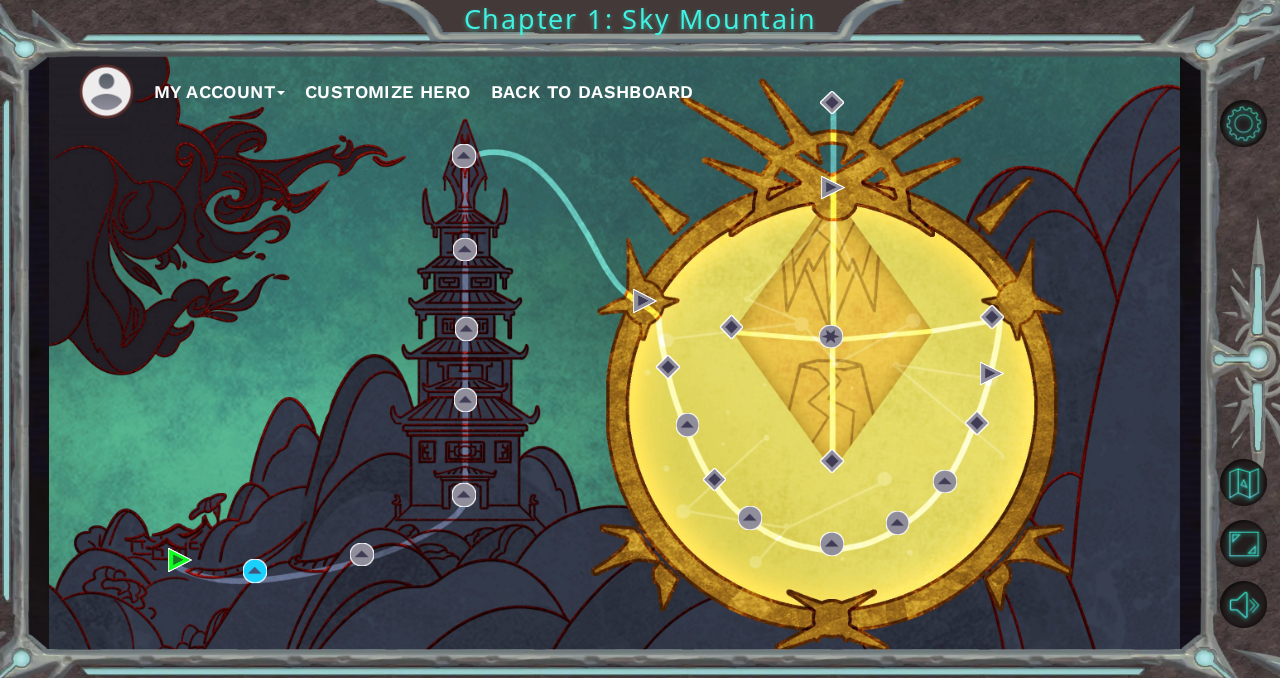 click at bounding box center (281, 93) 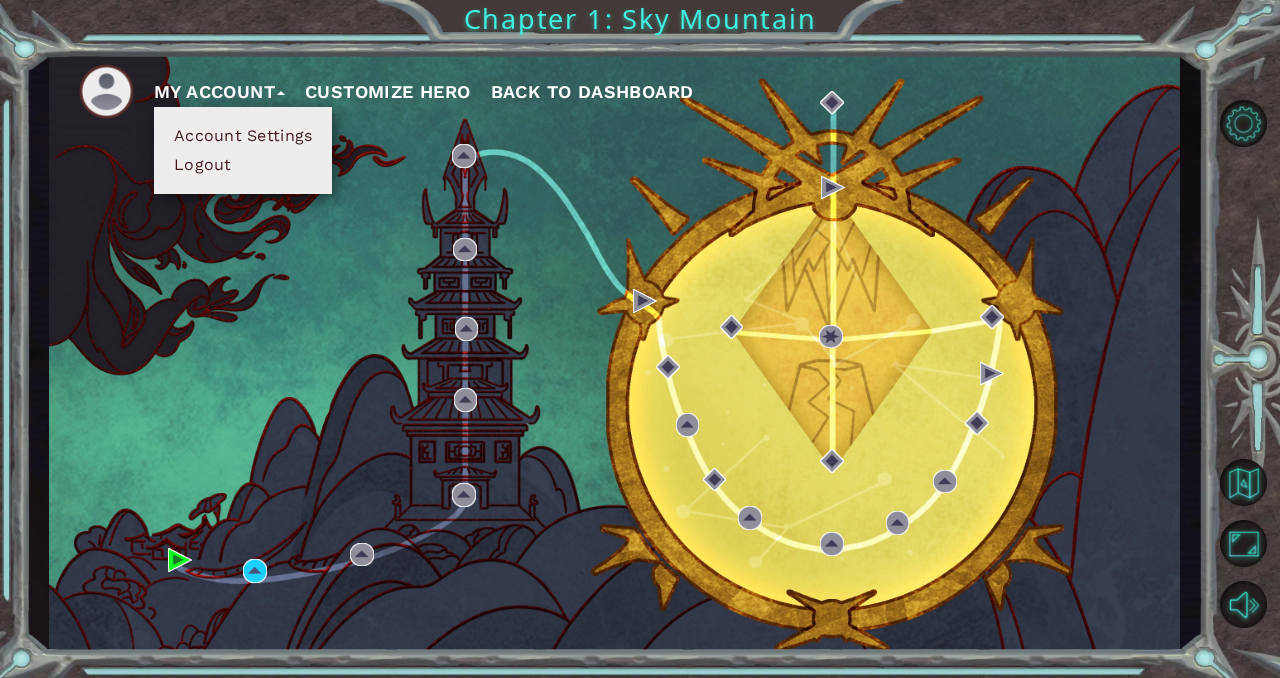 click on "My Account
Account Settings
Logout
Customize Hero
Back to Dashboard" at bounding box center (614, 352) 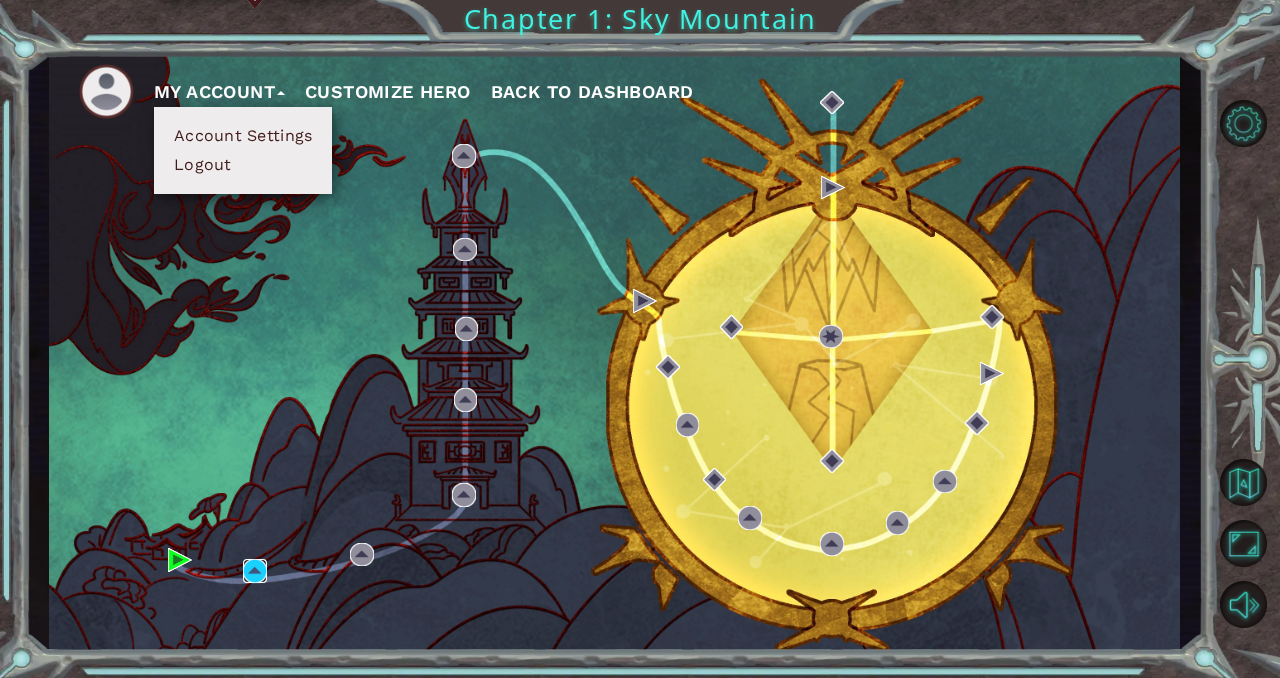 click at bounding box center [255, 571] 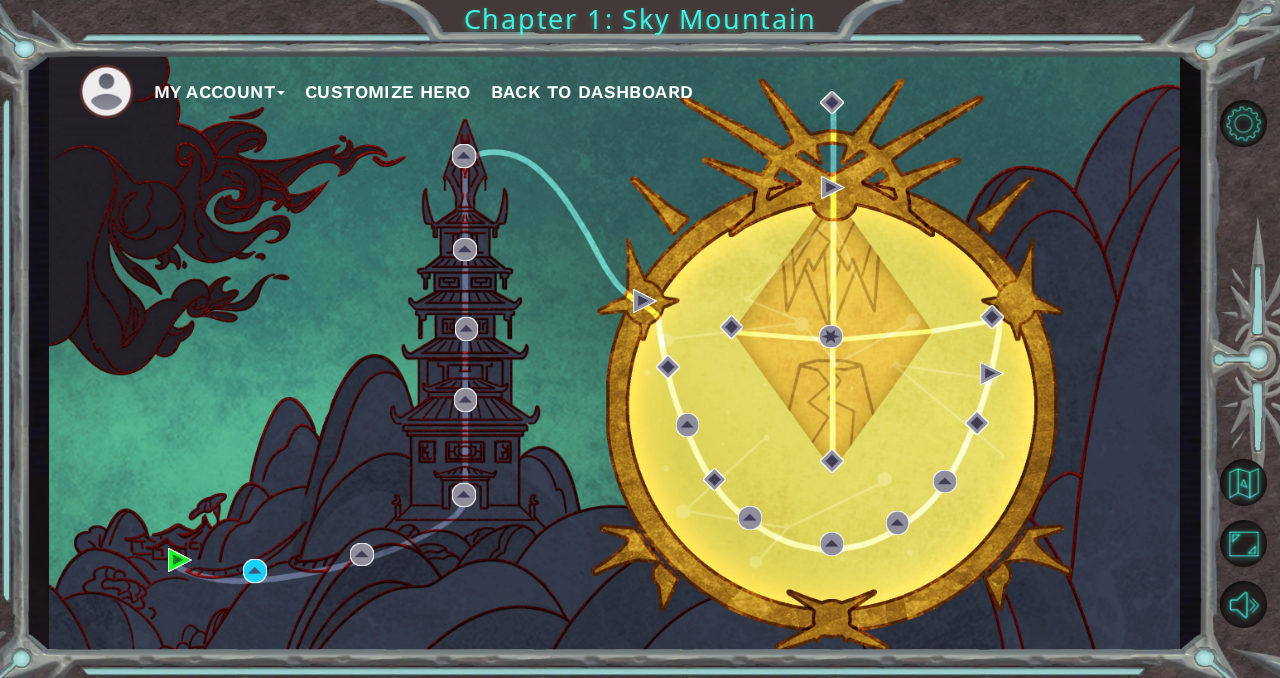 click at bounding box center [281, 93] 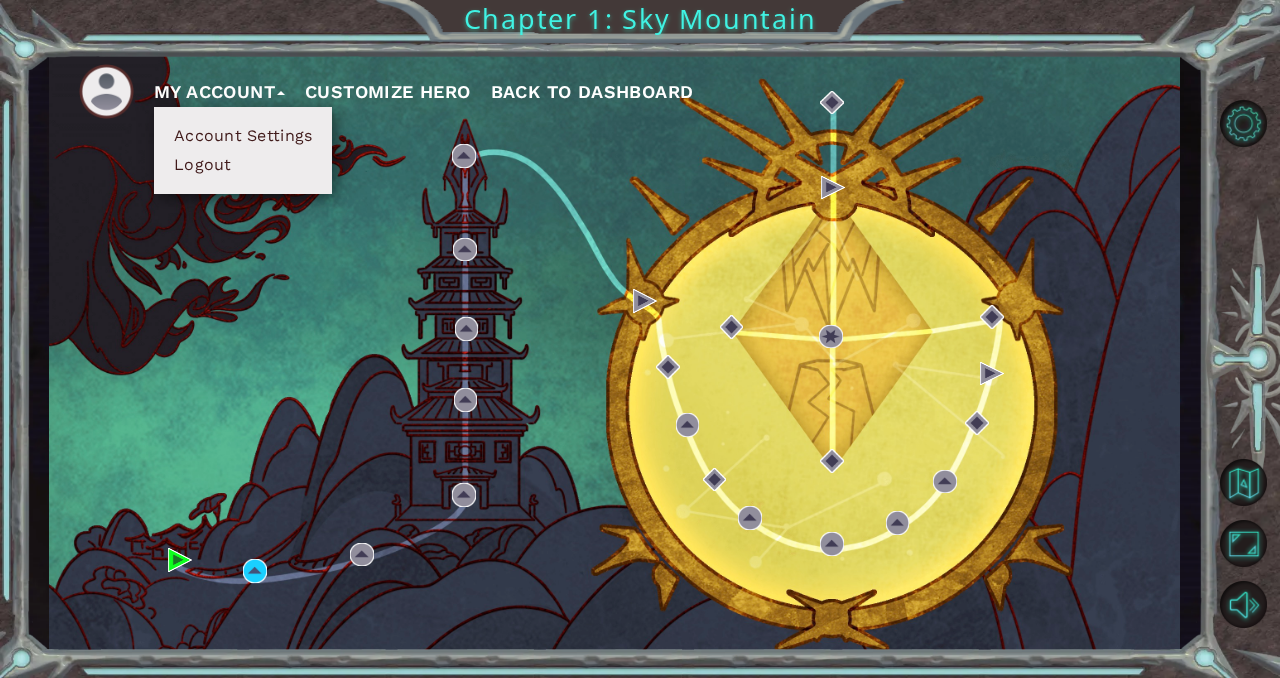 click on "Account Settings" at bounding box center (243, 136) 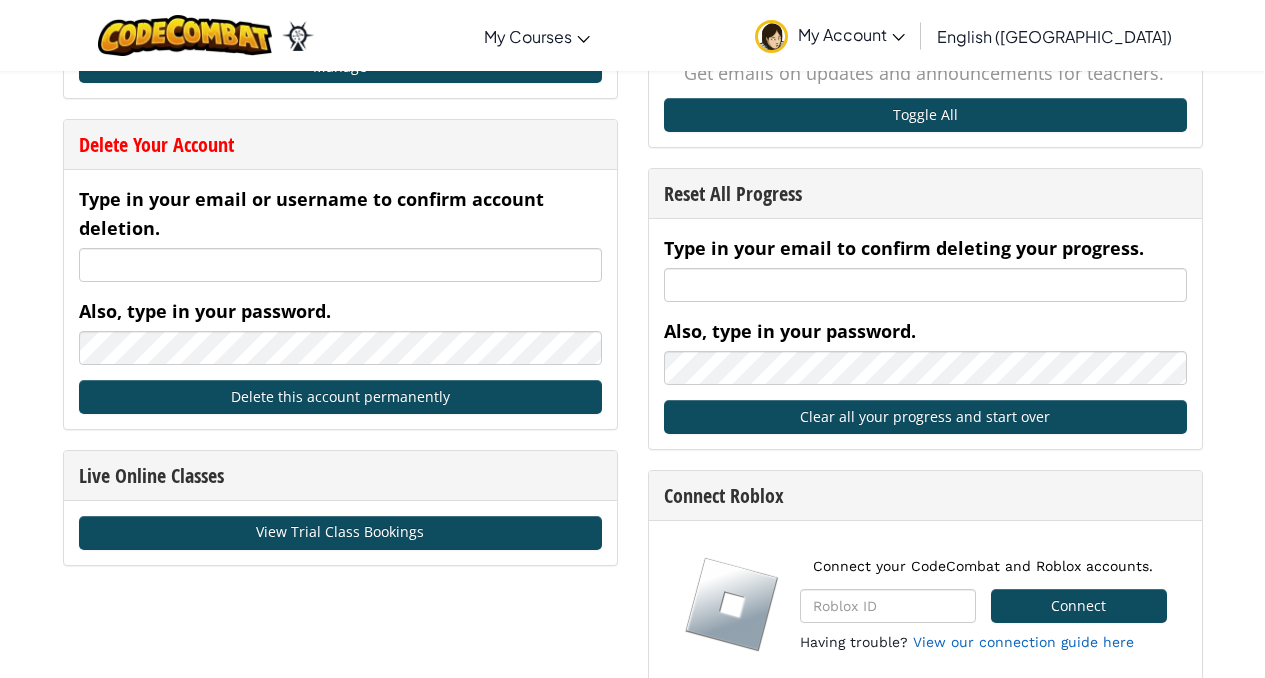 scroll, scrollTop: 1031, scrollLeft: 0, axis: vertical 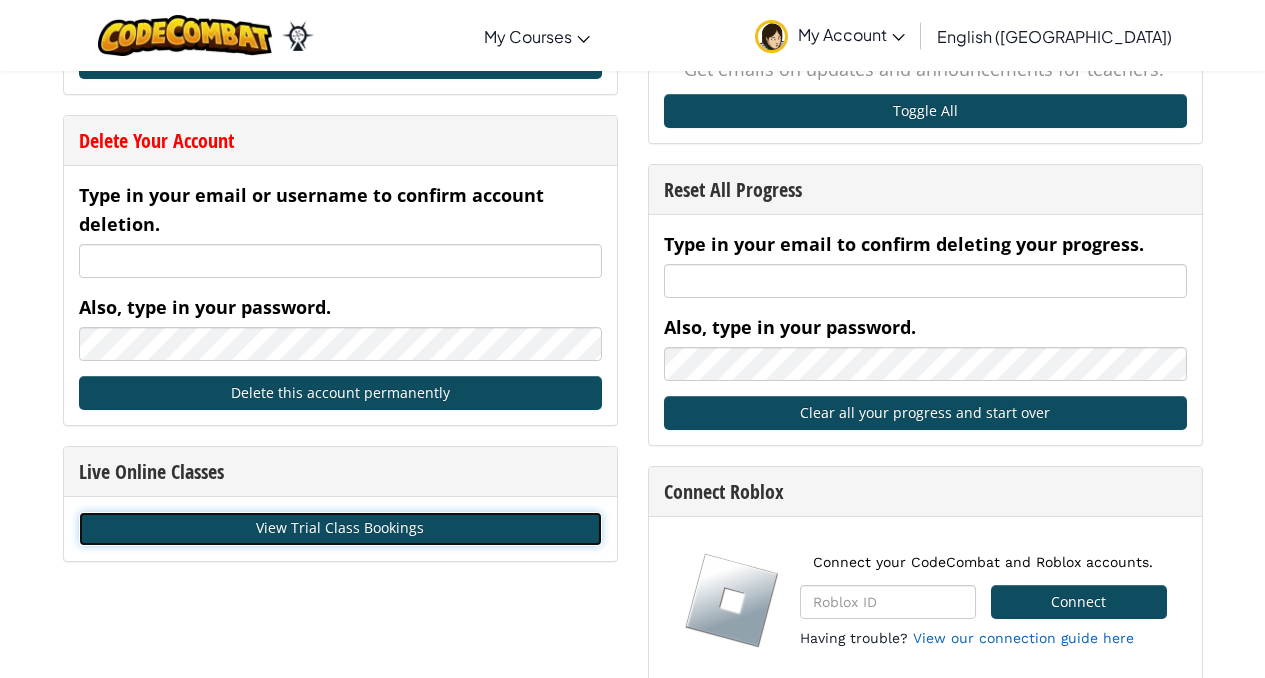 click on "View Trial Class Bookings" at bounding box center (340, 529) 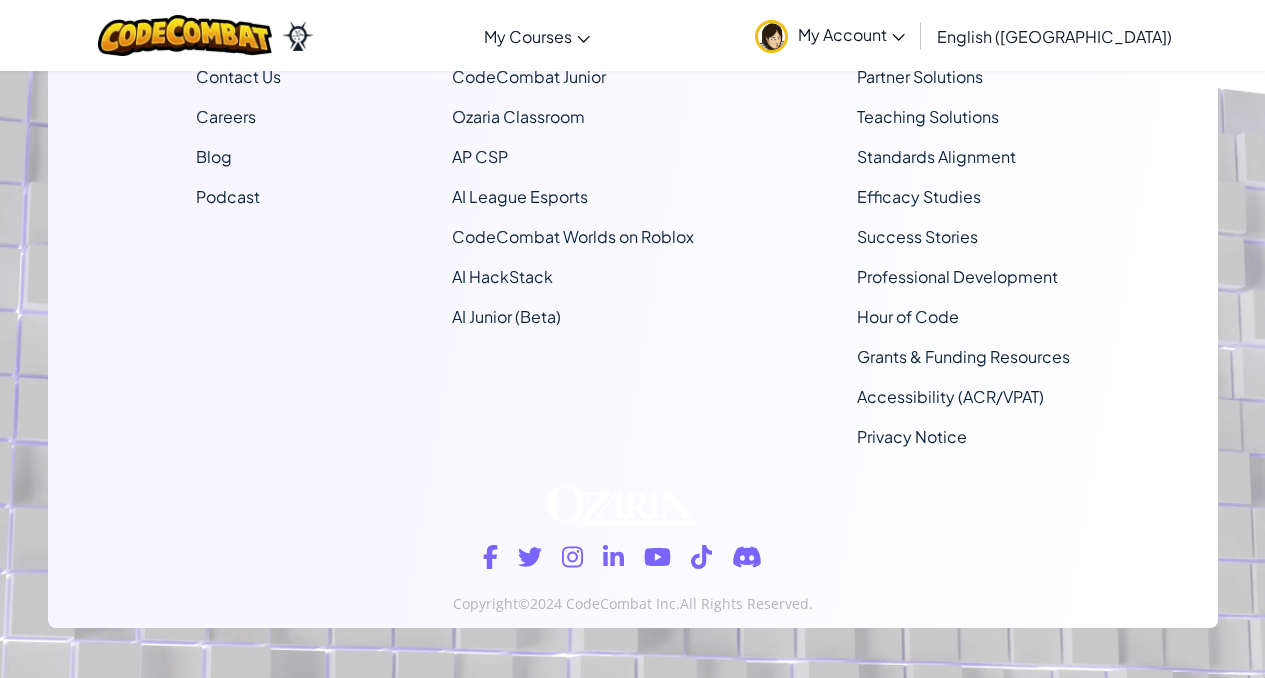 scroll, scrollTop: 0, scrollLeft: 0, axis: both 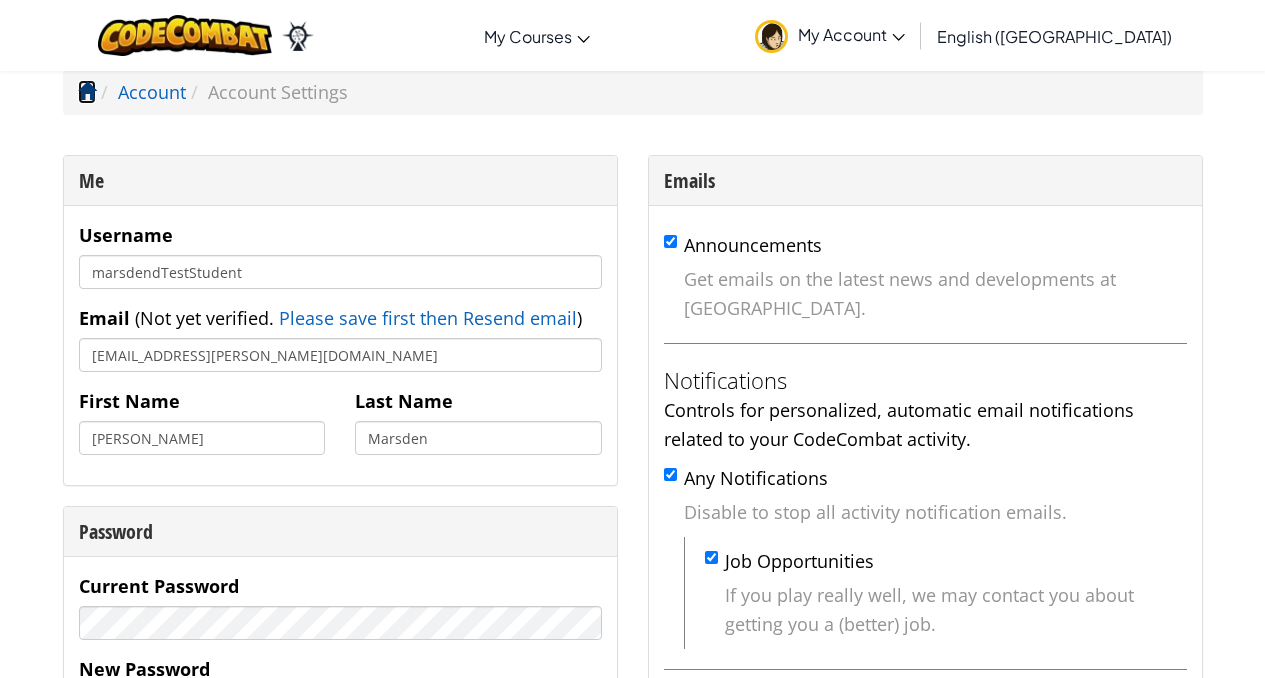 click at bounding box center (87, 91) 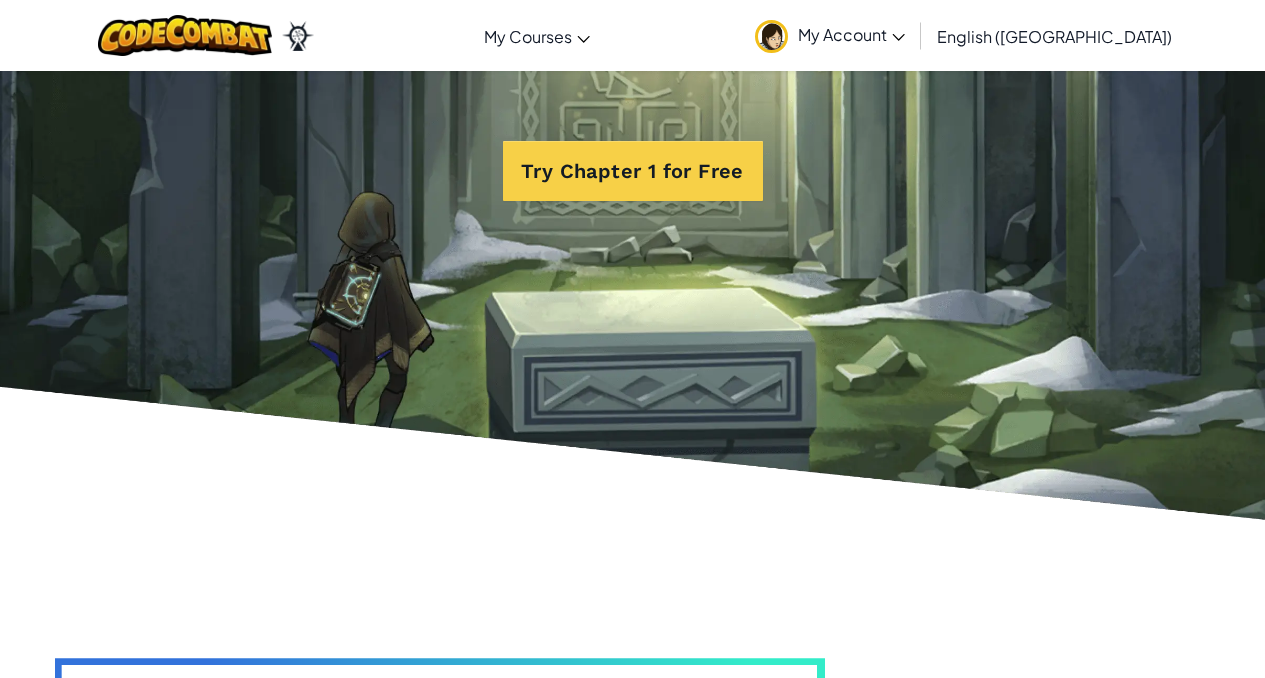 scroll, scrollTop: 4164, scrollLeft: 0, axis: vertical 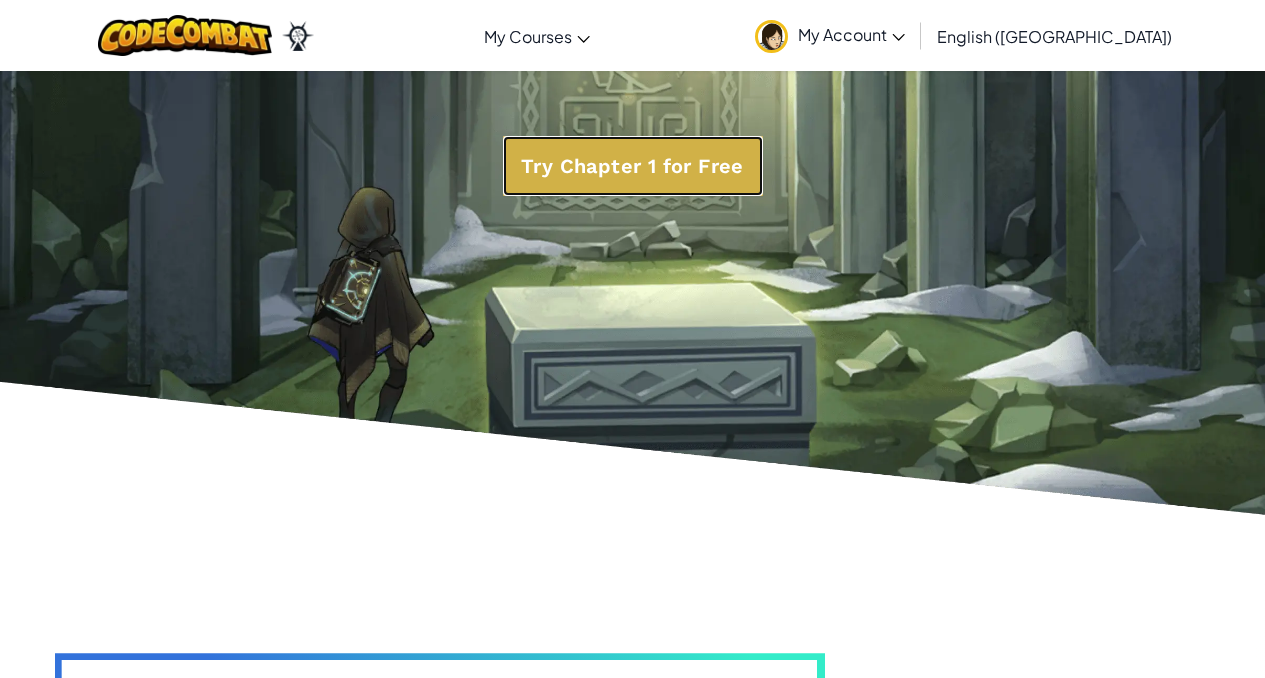 click on "Try Chapter 1 for Free" at bounding box center [633, 166] 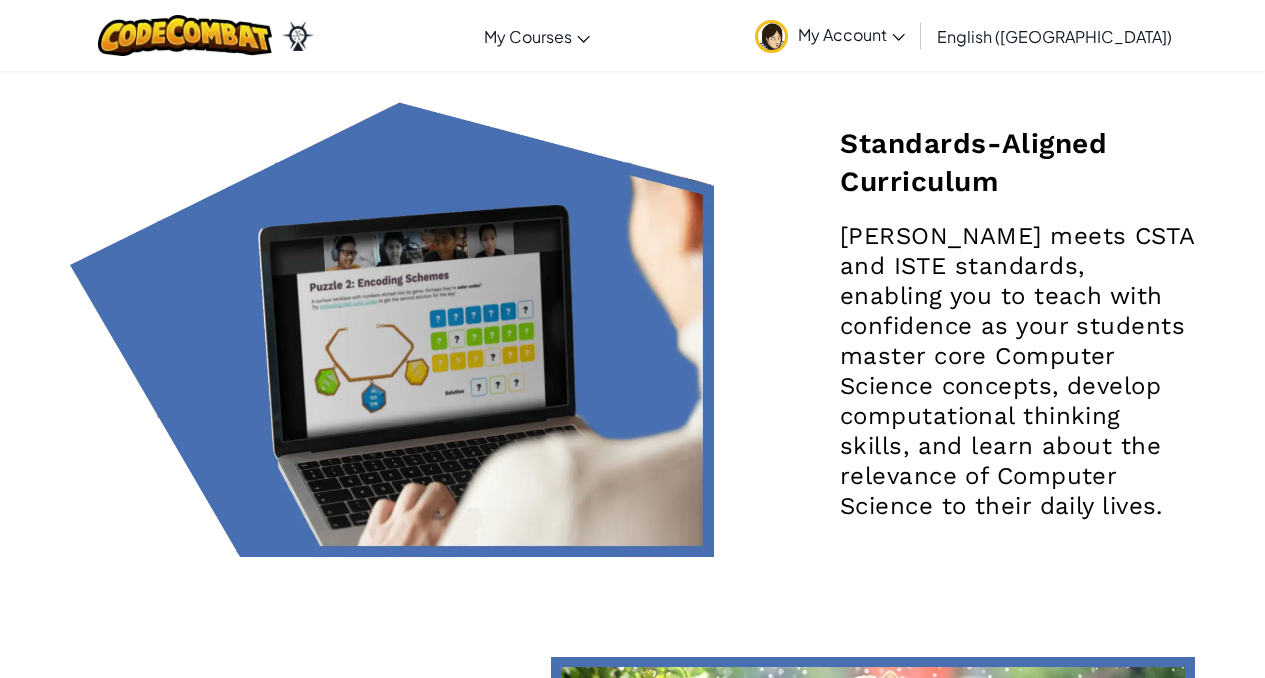 scroll, scrollTop: 2852, scrollLeft: 0, axis: vertical 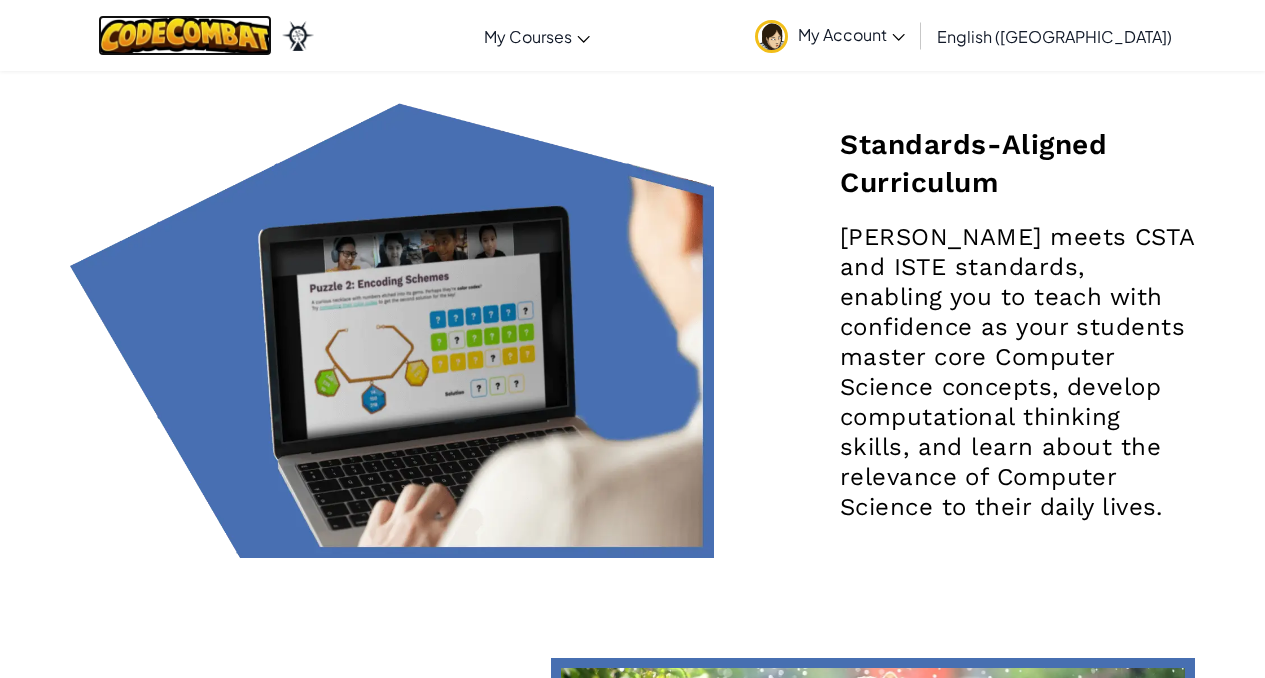 click at bounding box center [185, 35] 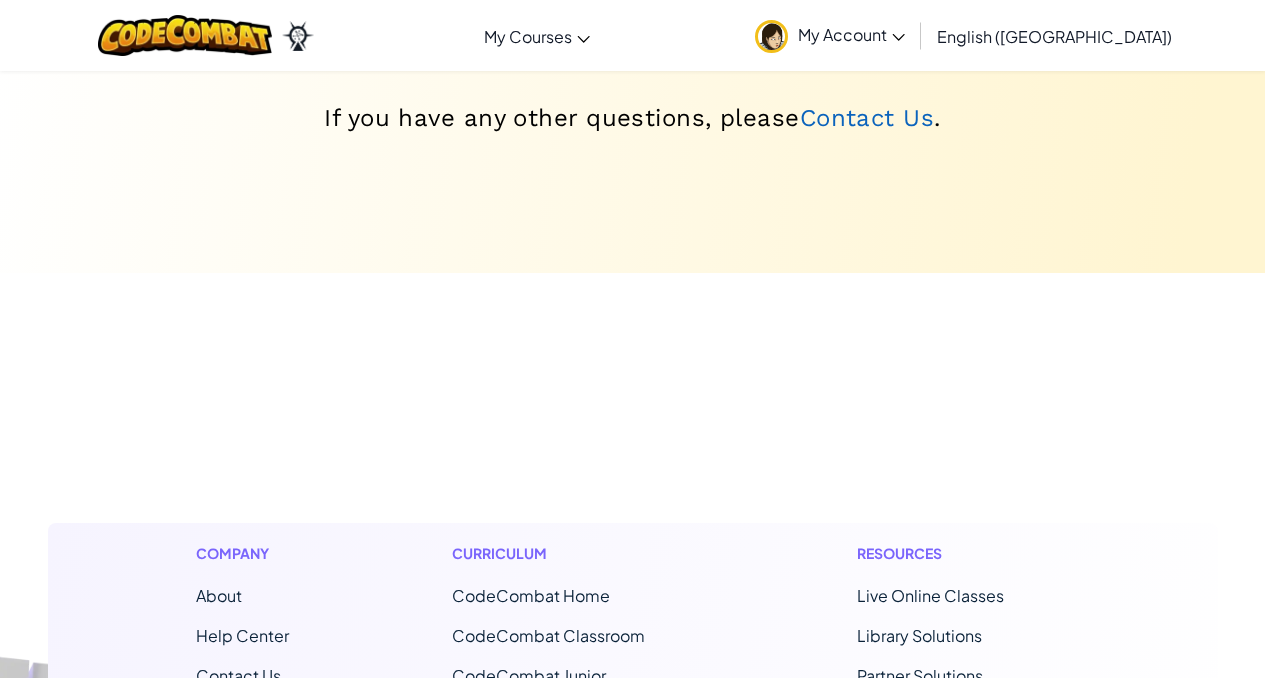 scroll, scrollTop: 14630, scrollLeft: 0, axis: vertical 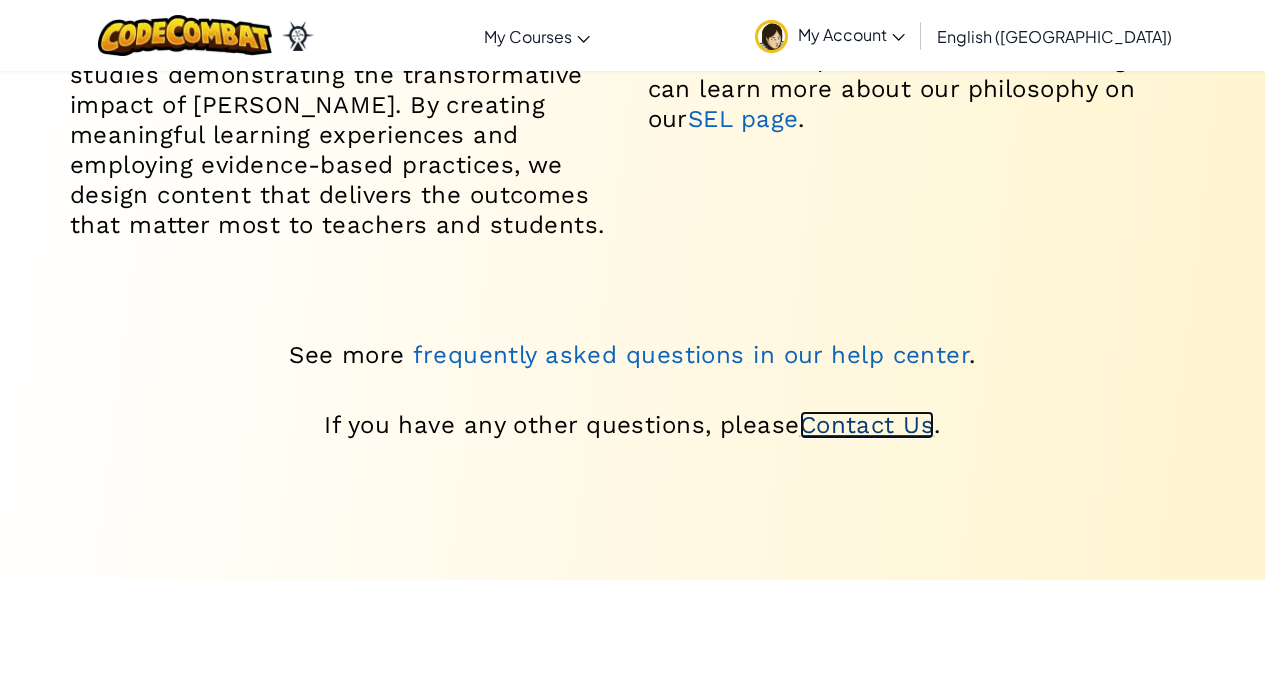 click on "Contact Us" at bounding box center (867, 425) 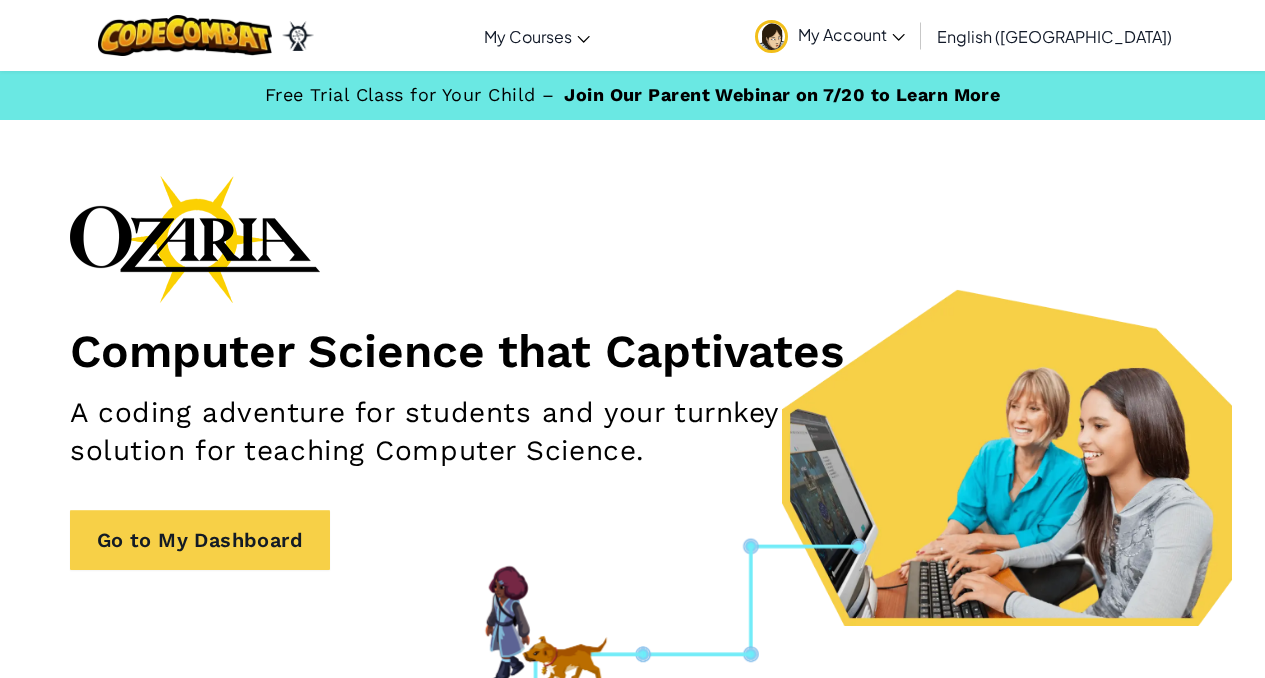 scroll, scrollTop: 4, scrollLeft: 0, axis: vertical 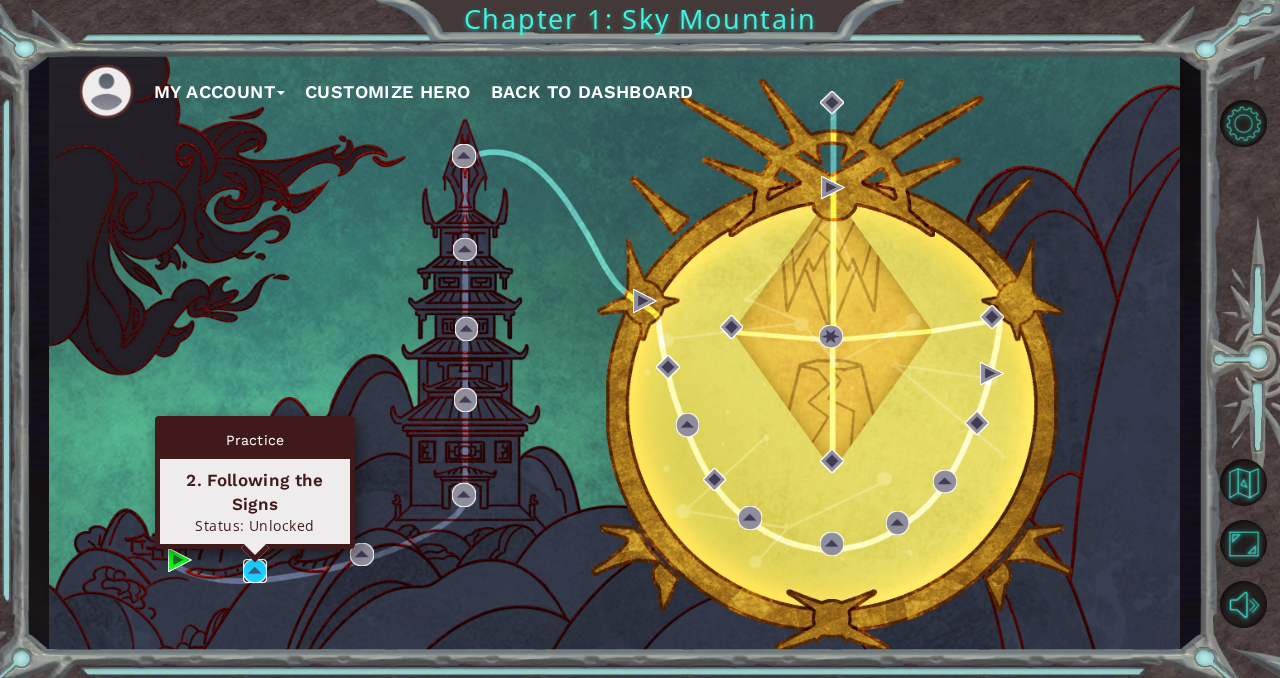 click at bounding box center [255, 571] 